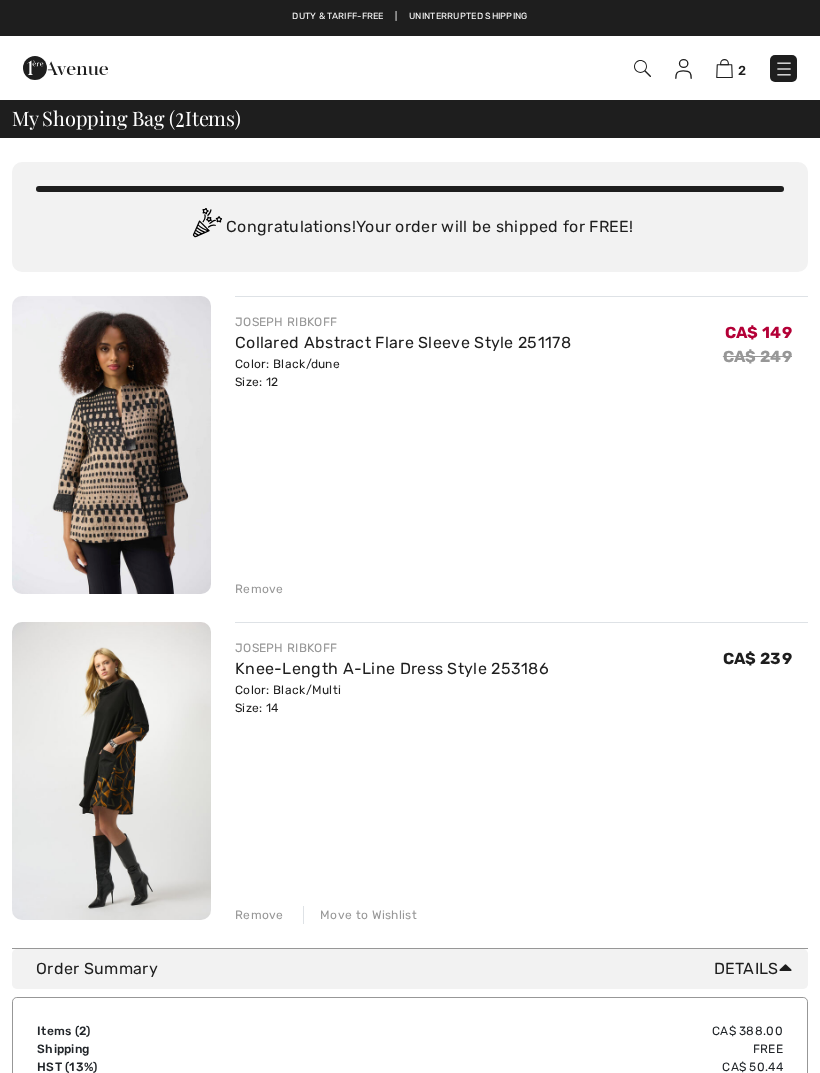 checkbox on "true" 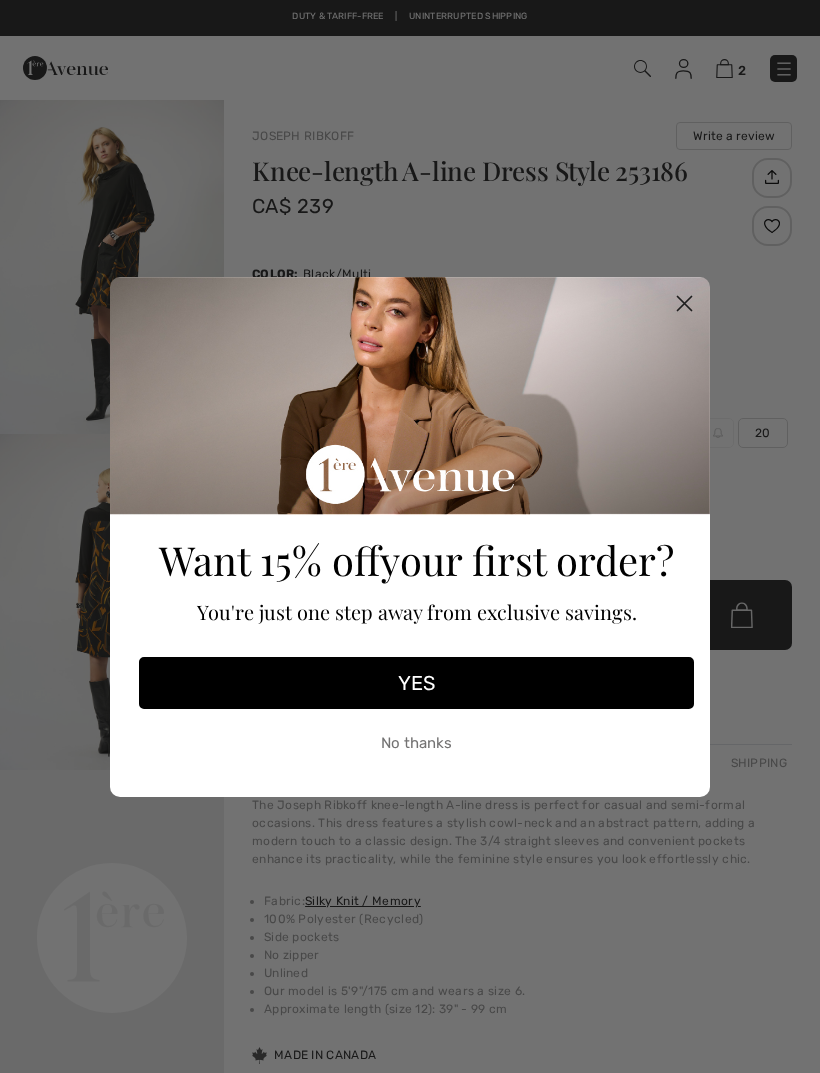 checkbox on "true" 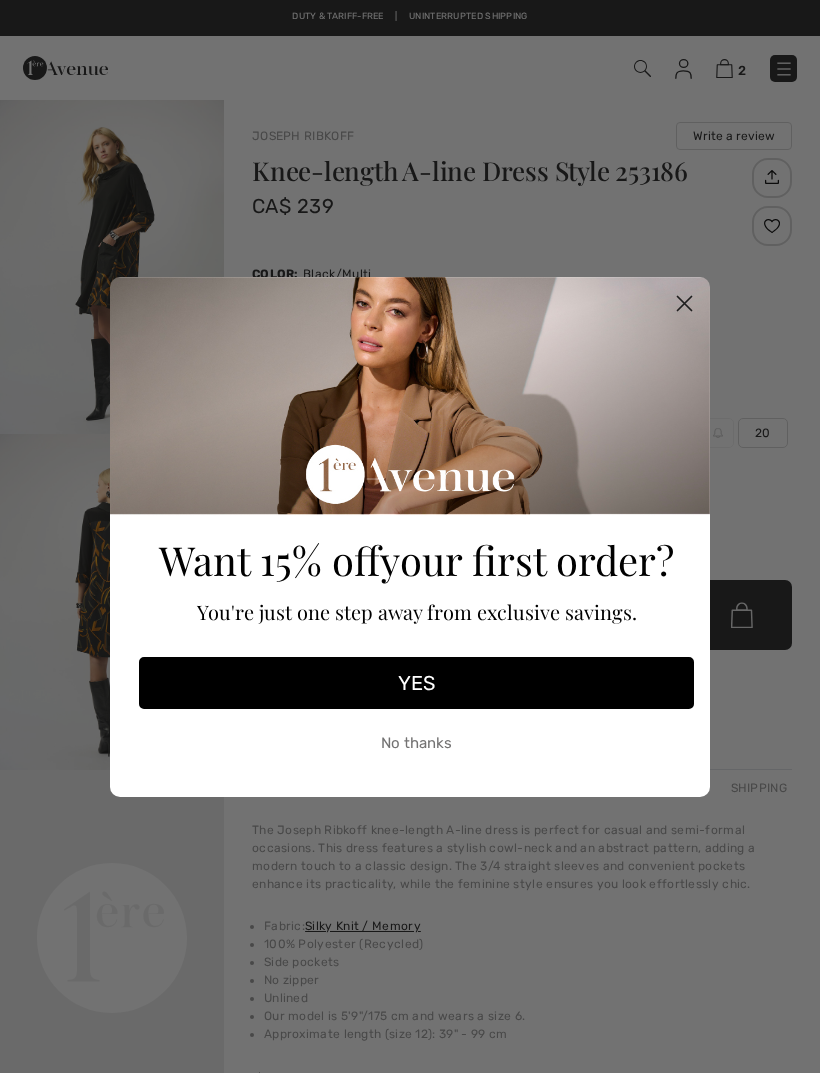 scroll, scrollTop: 0, scrollLeft: 0, axis: both 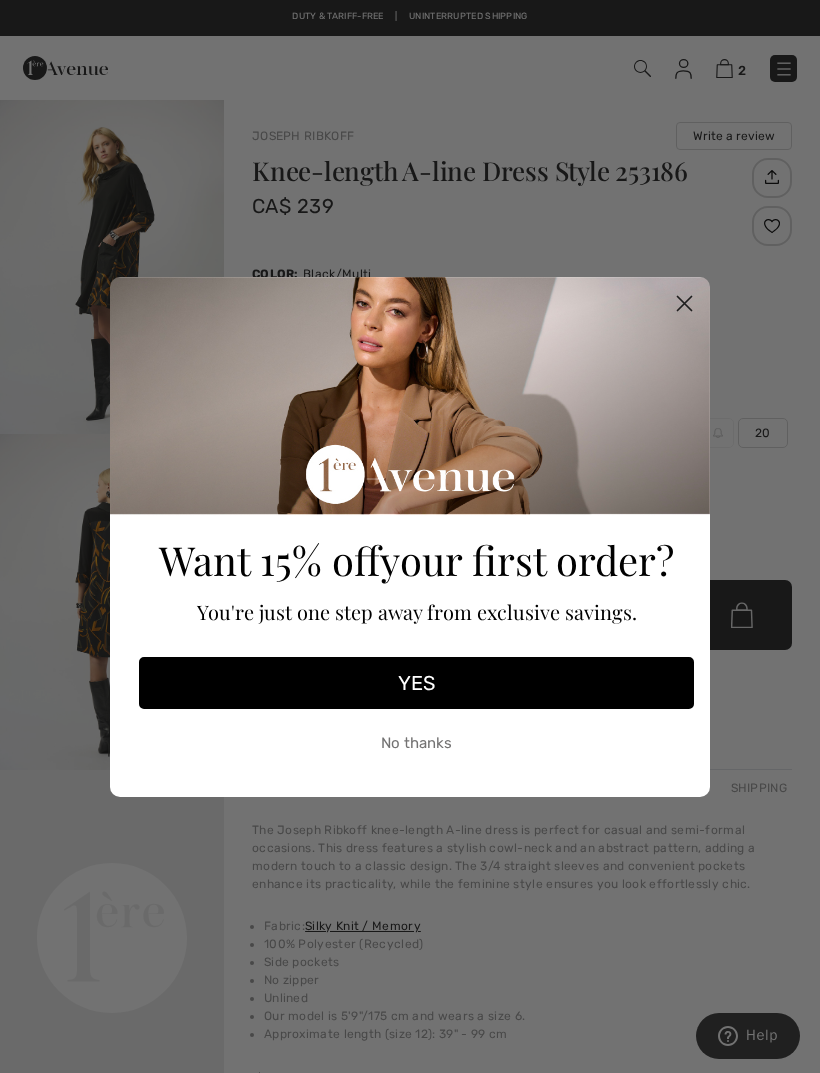 click 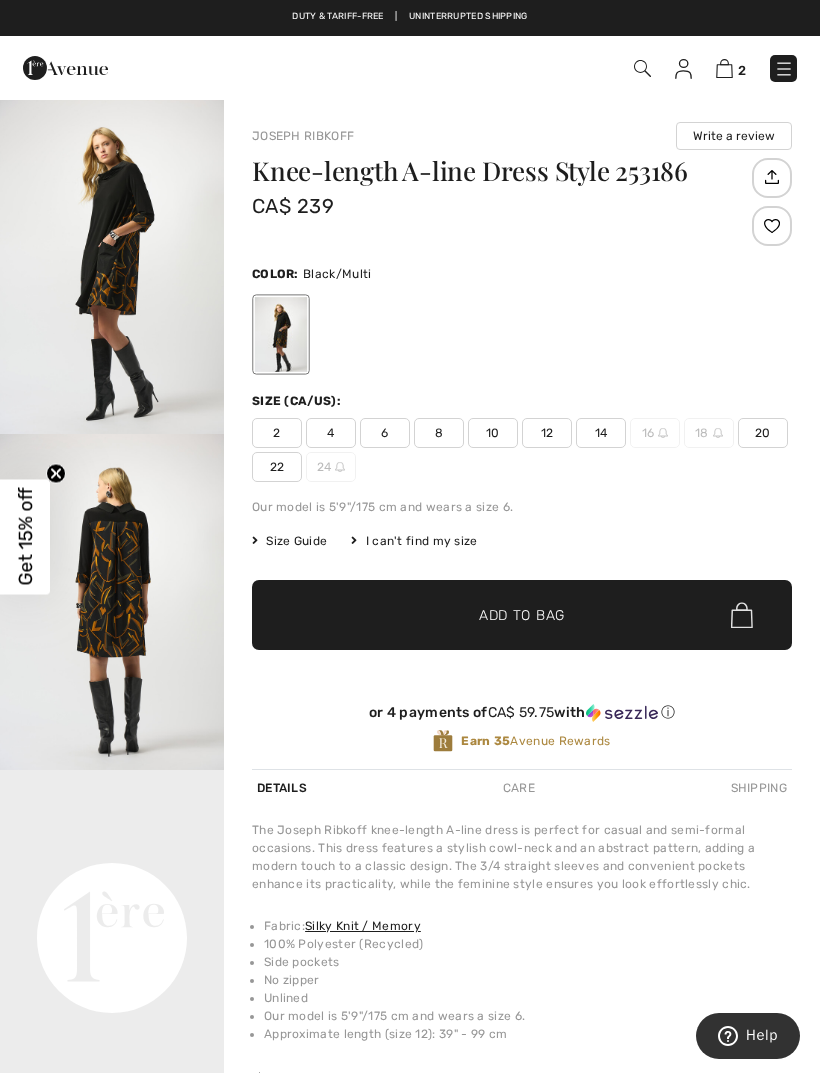 click at bounding box center (112, 602) 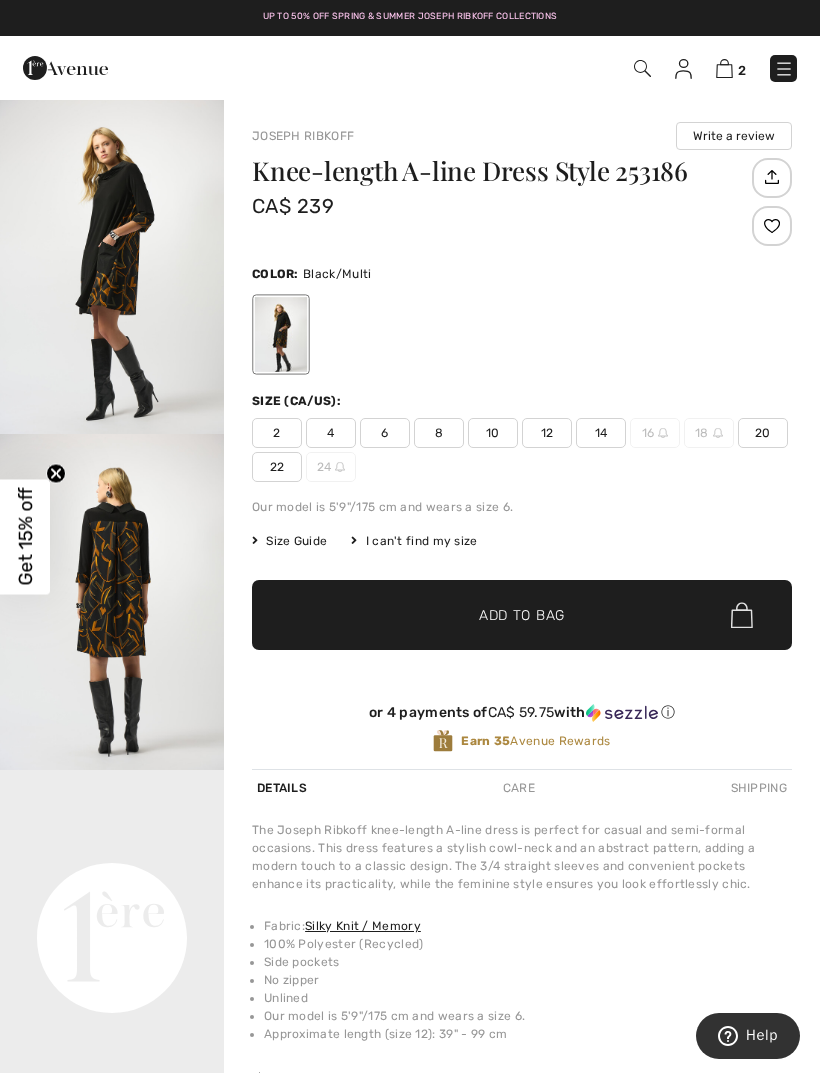 click at bounding box center (784, 69) 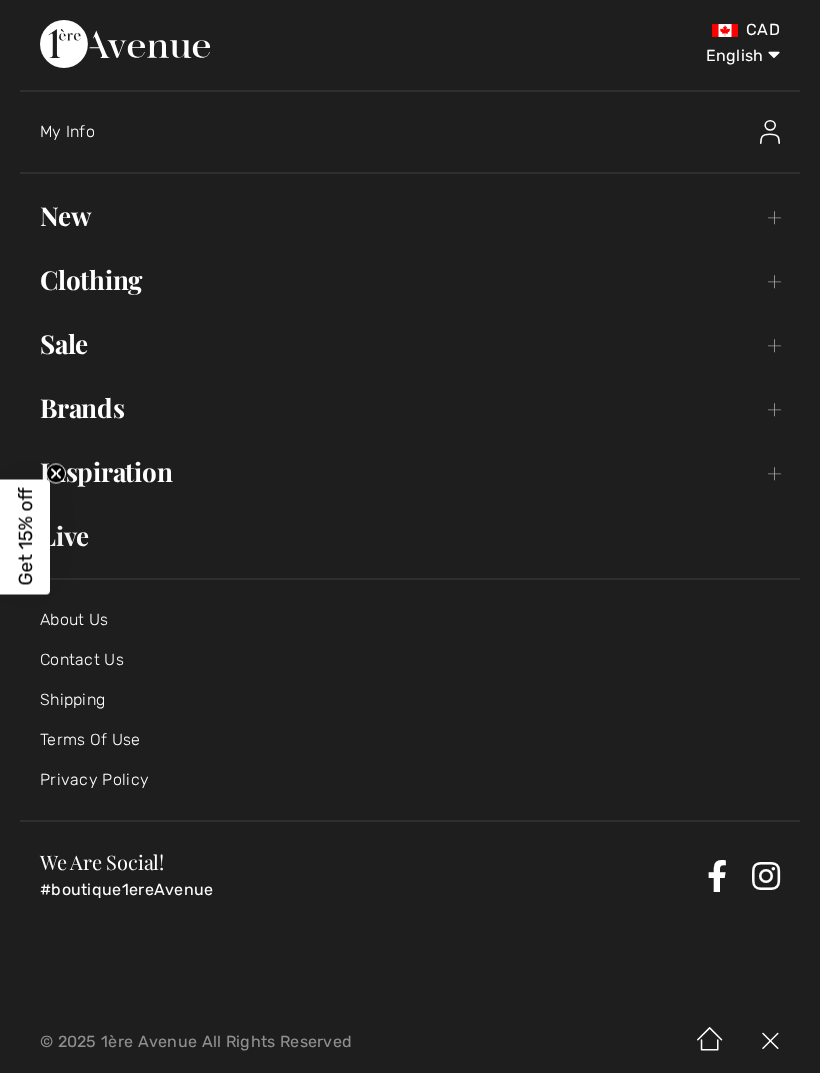 click on "Sale Toggle submenu" at bounding box center (410, 344) 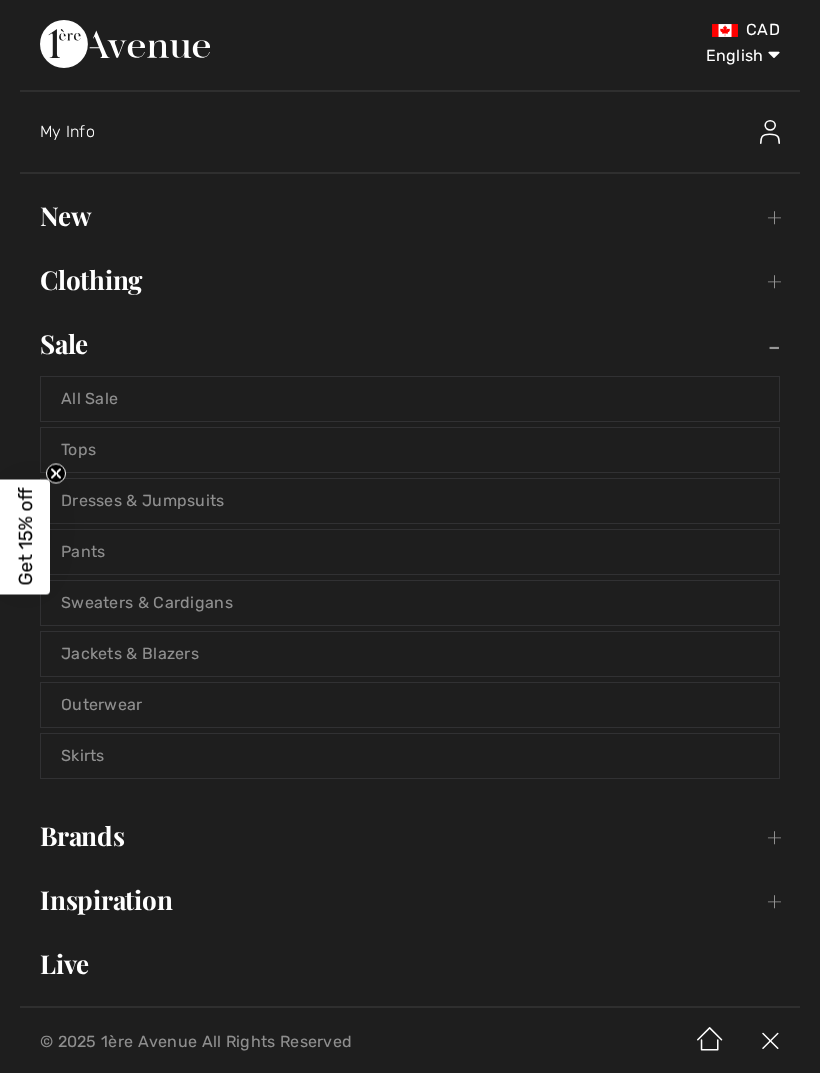 click on "Sweaters & Cardigans" at bounding box center (410, 603) 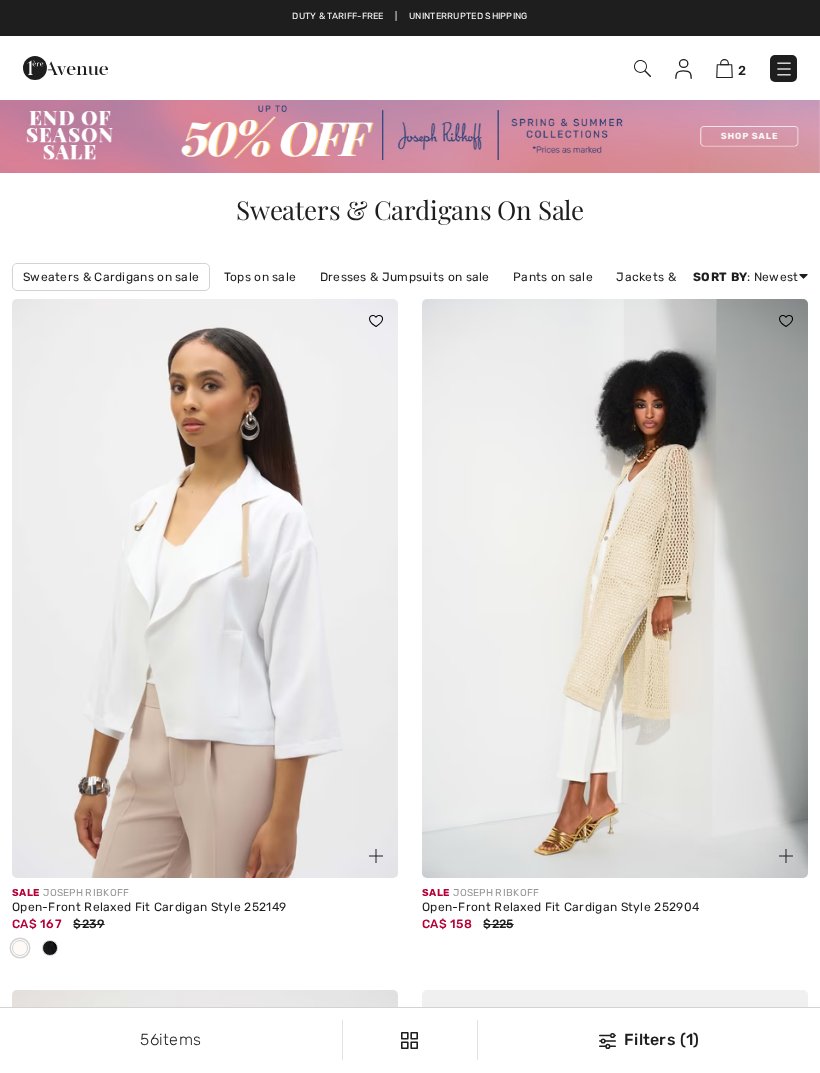 scroll, scrollTop: 0, scrollLeft: 0, axis: both 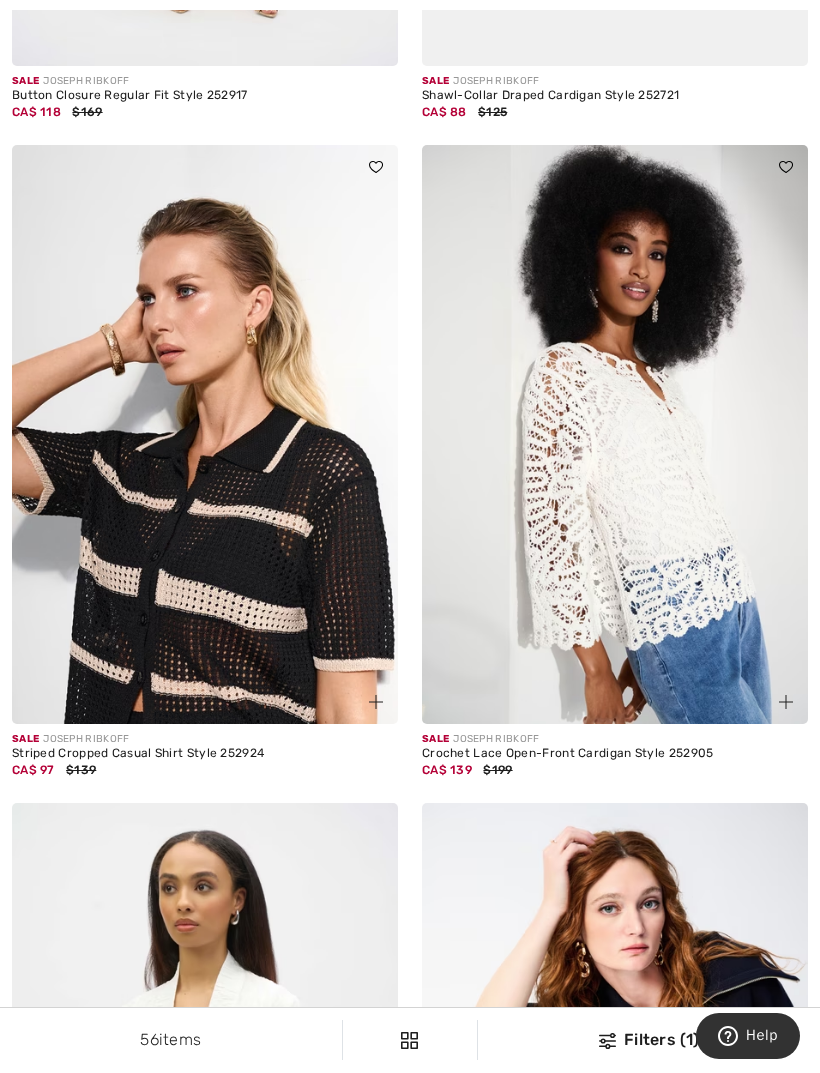click at bounding box center (205, 434) 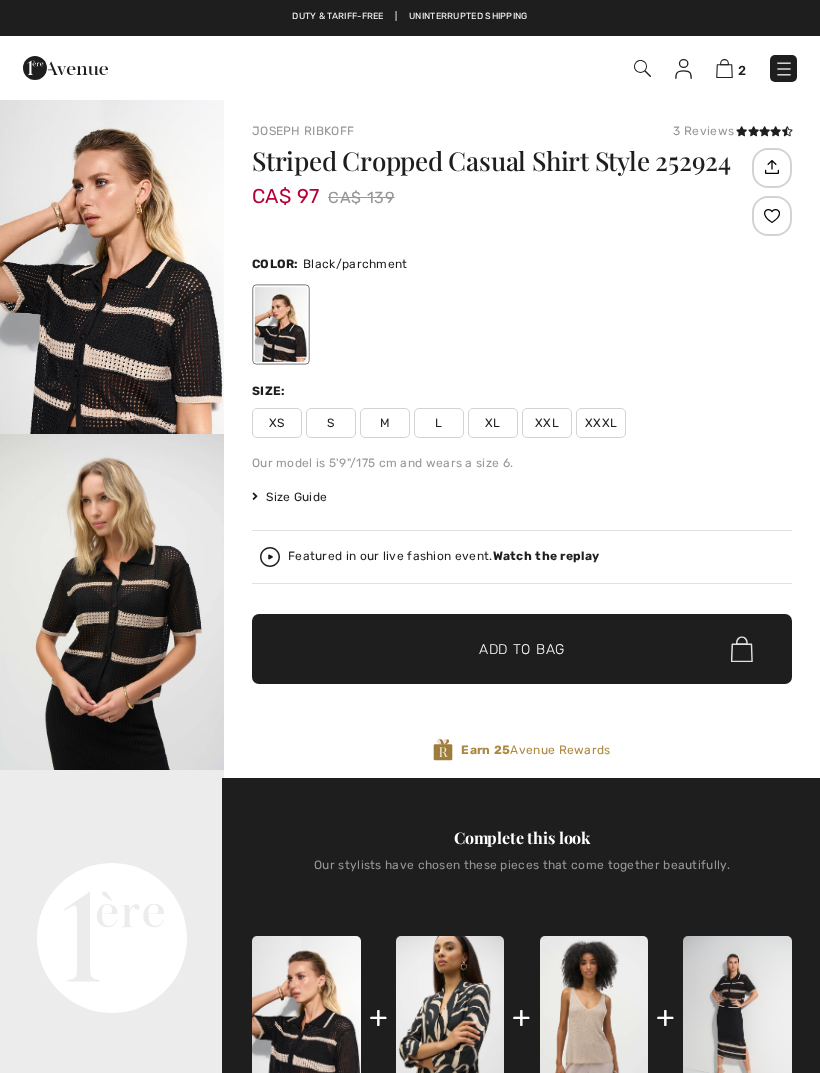 scroll, scrollTop: 0, scrollLeft: 0, axis: both 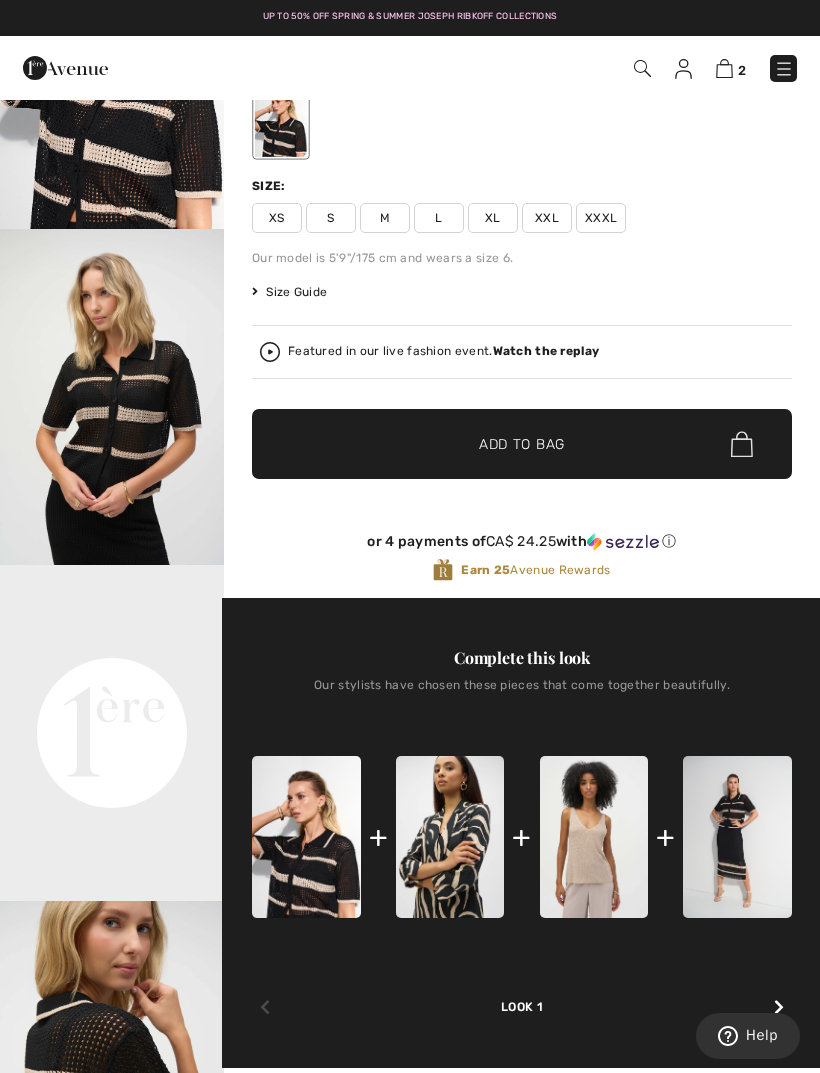 click at bounding box center [737, 837] 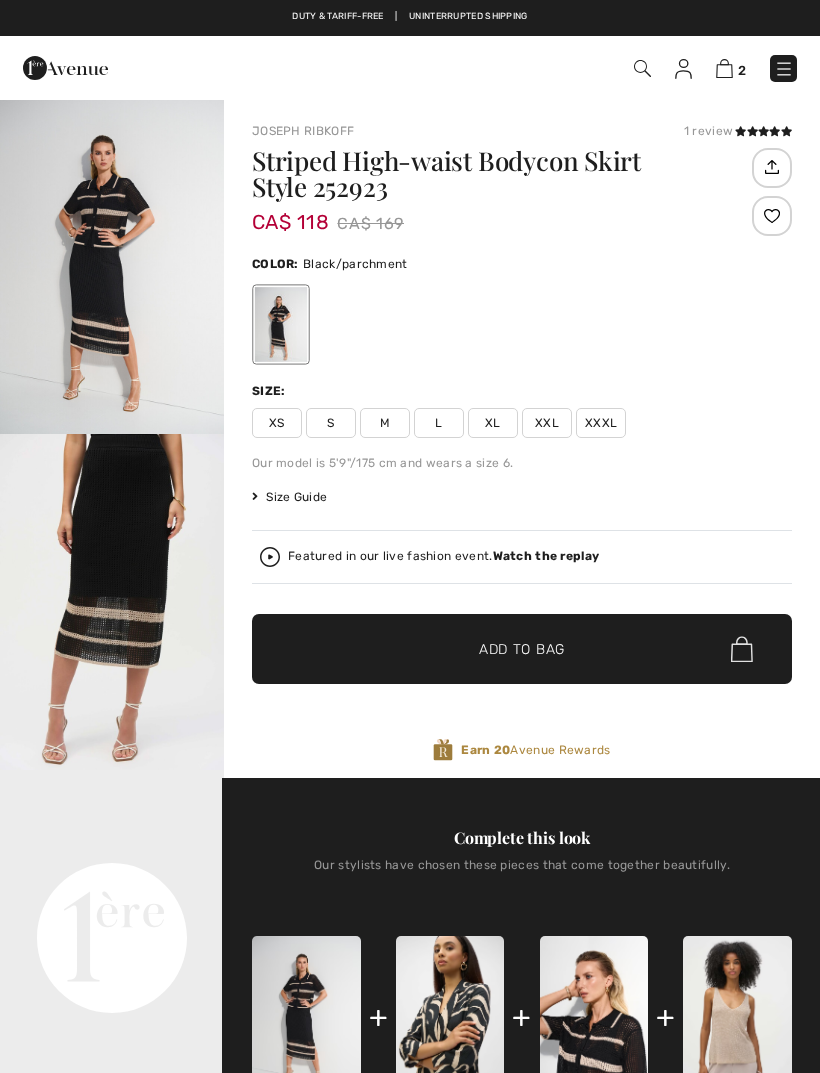 scroll, scrollTop: 0, scrollLeft: 0, axis: both 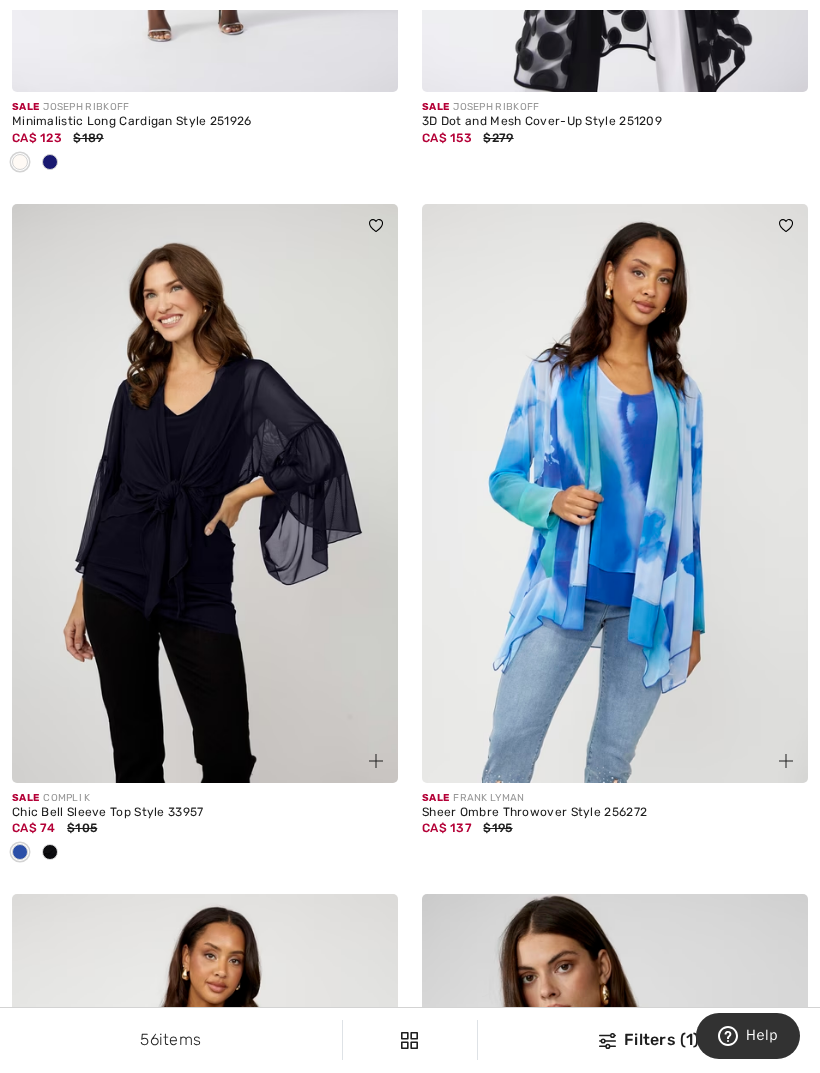 click at bounding box center [205, 493] 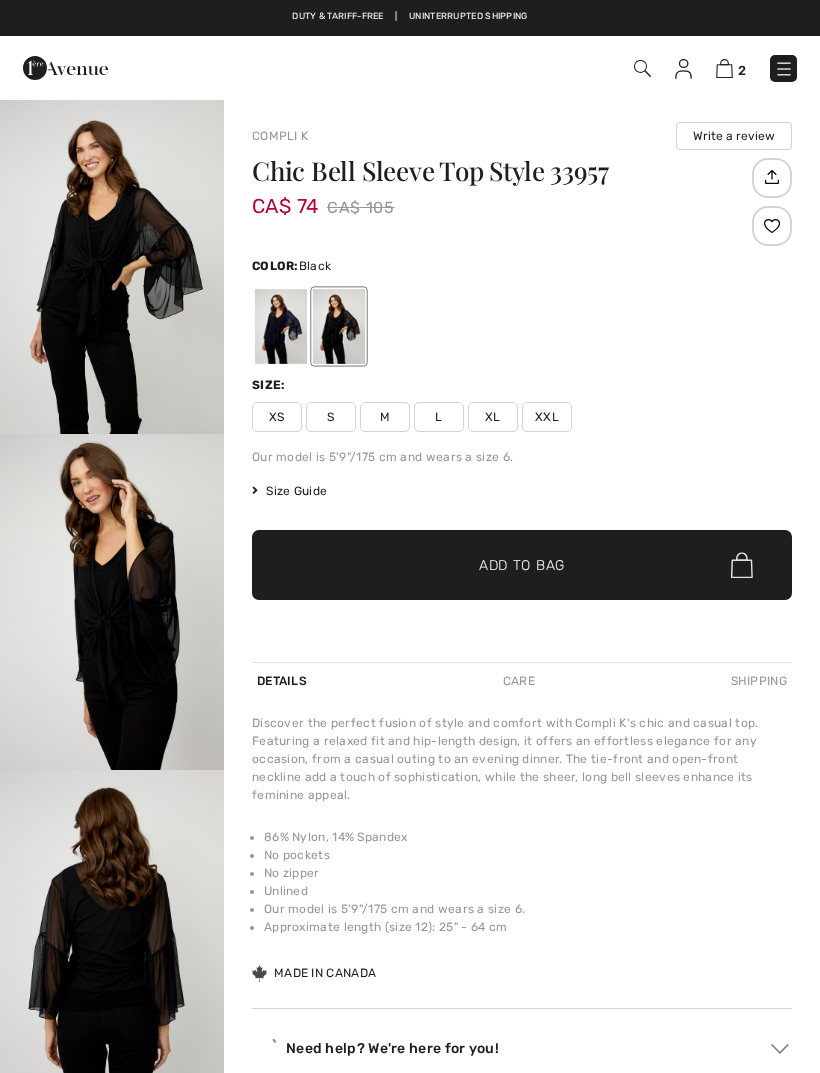 scroll, scrollTop: 0, scrollLeft: 0, axis: both 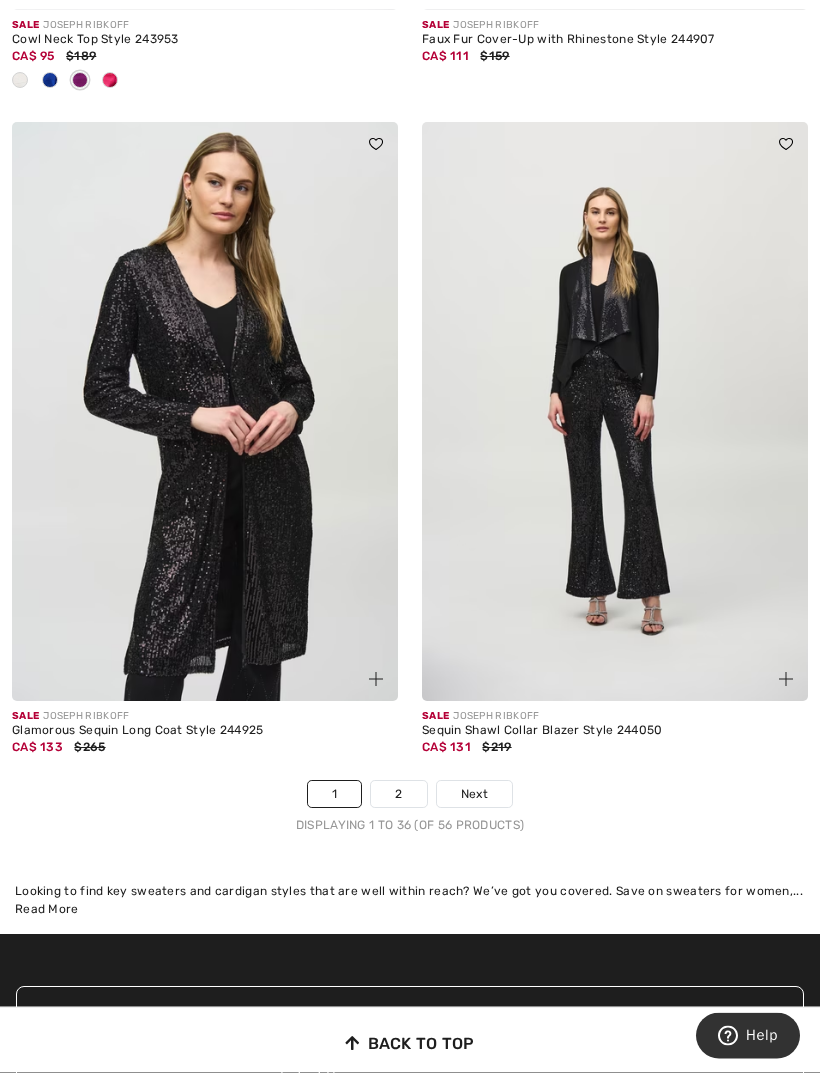click on "Next" at bounding box center [474, 795] 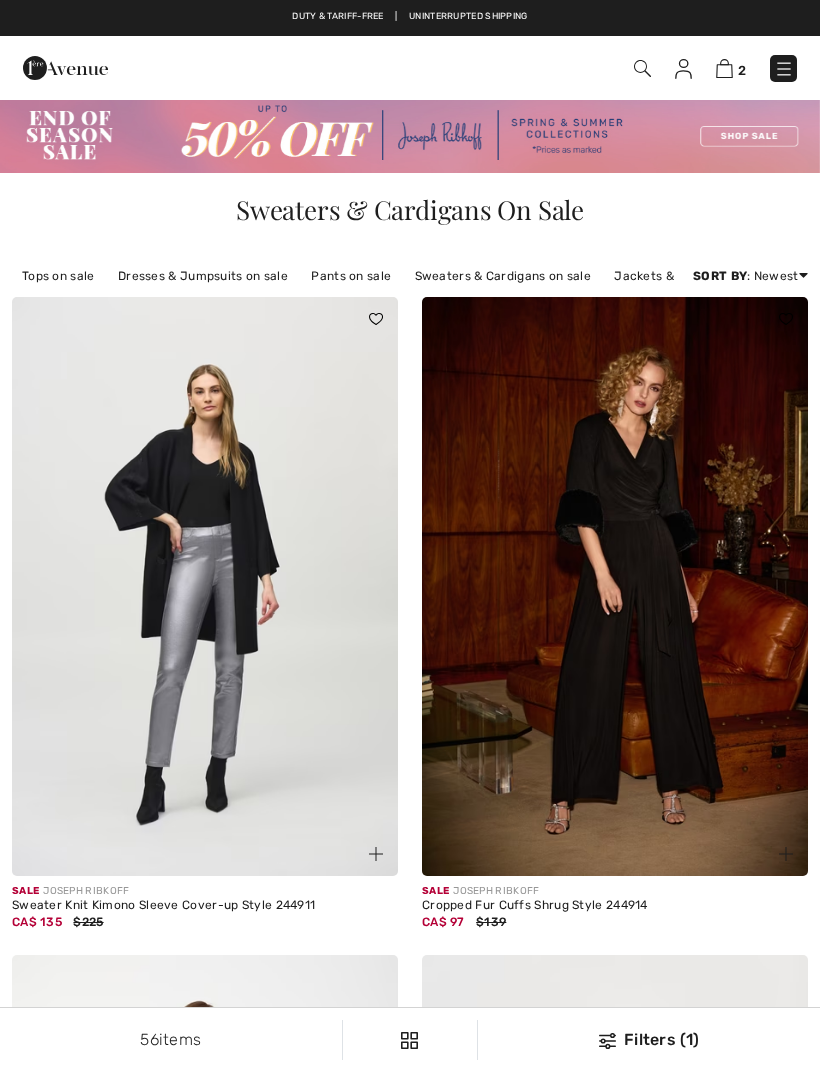 scroll, scrollTop: 0, scrollLeft: 0, axis: both 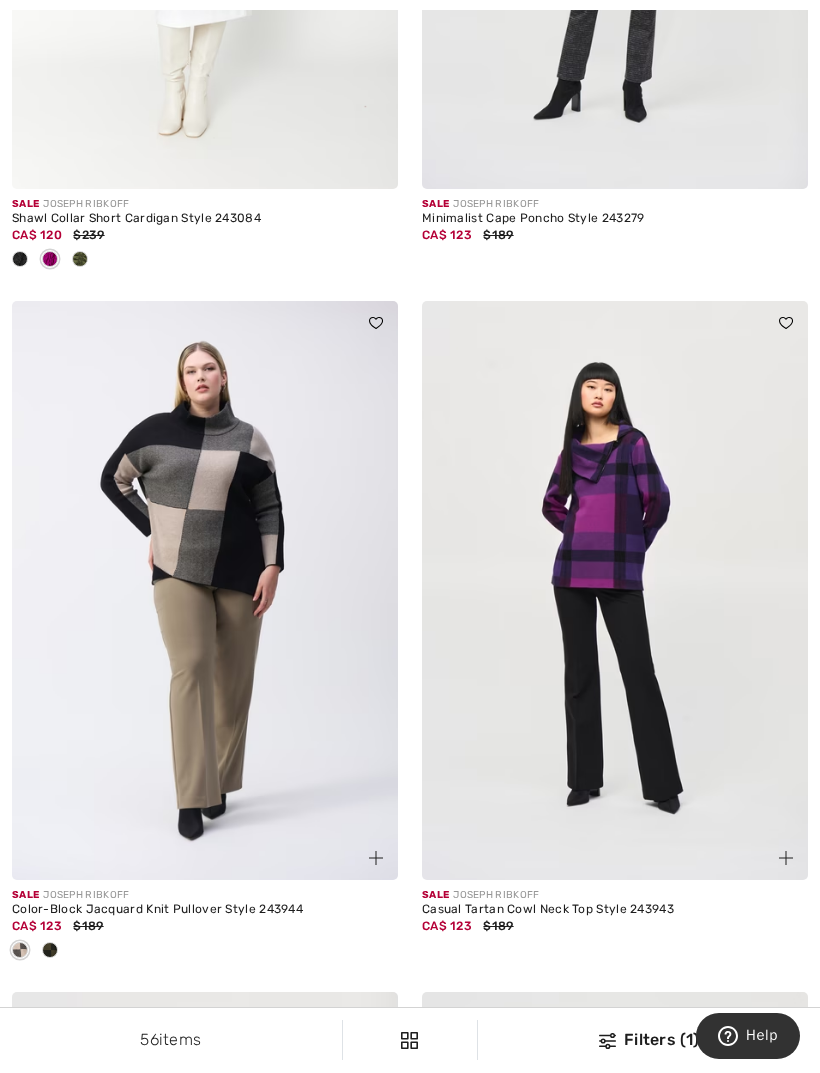 click at bounding box center [615, 590] 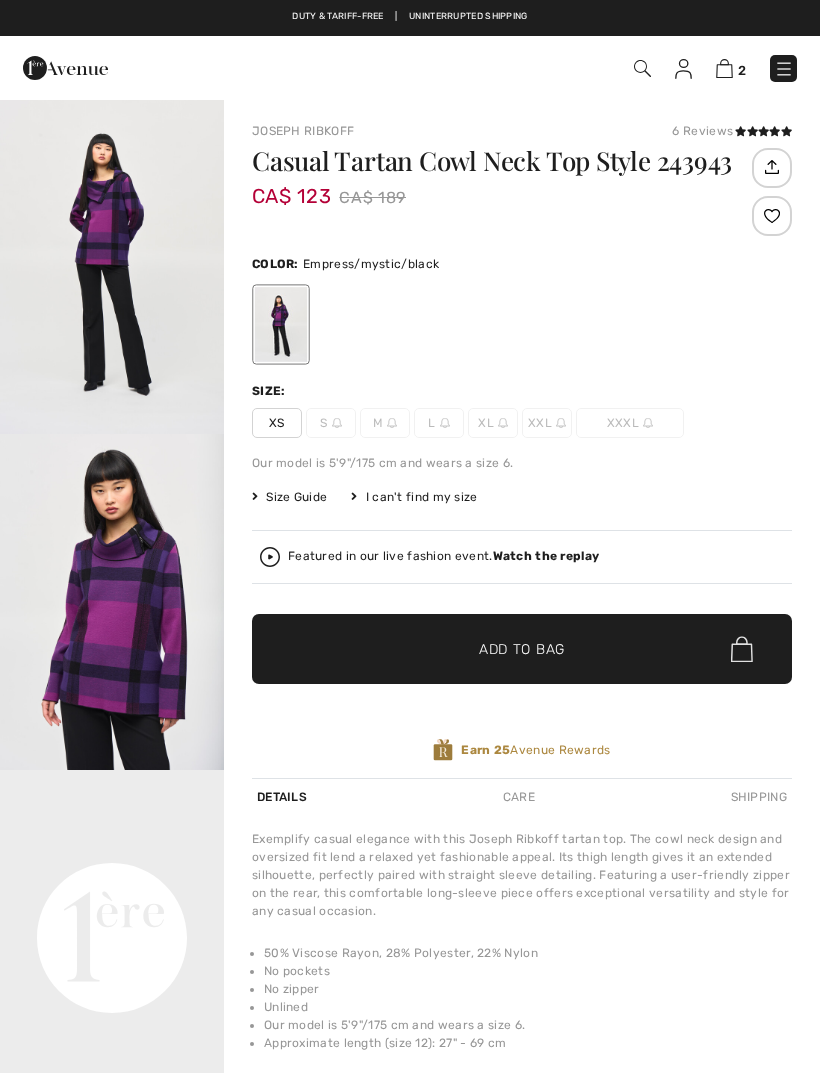 scroll, scrollTop: 0, scrollLeft: 0, axis: both 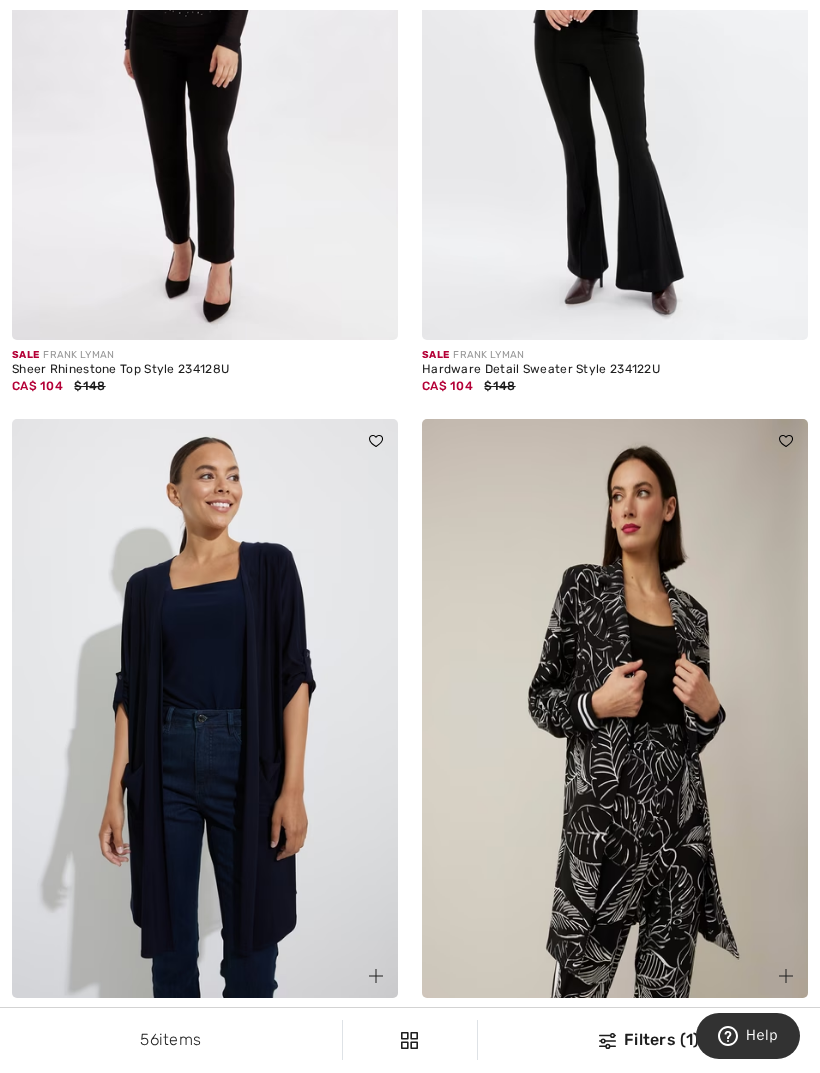 click at bounding box center [615, 708] 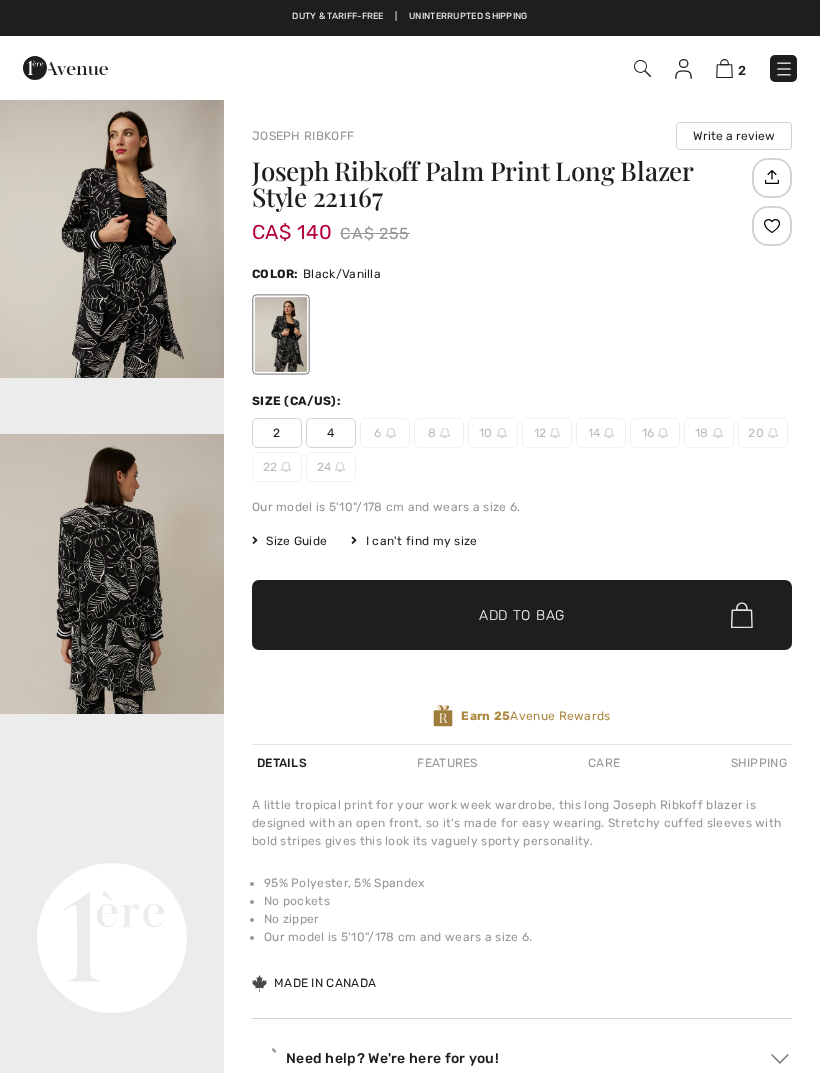 scroll, scrollTop: 0, scrollLeft: 0, axis: both 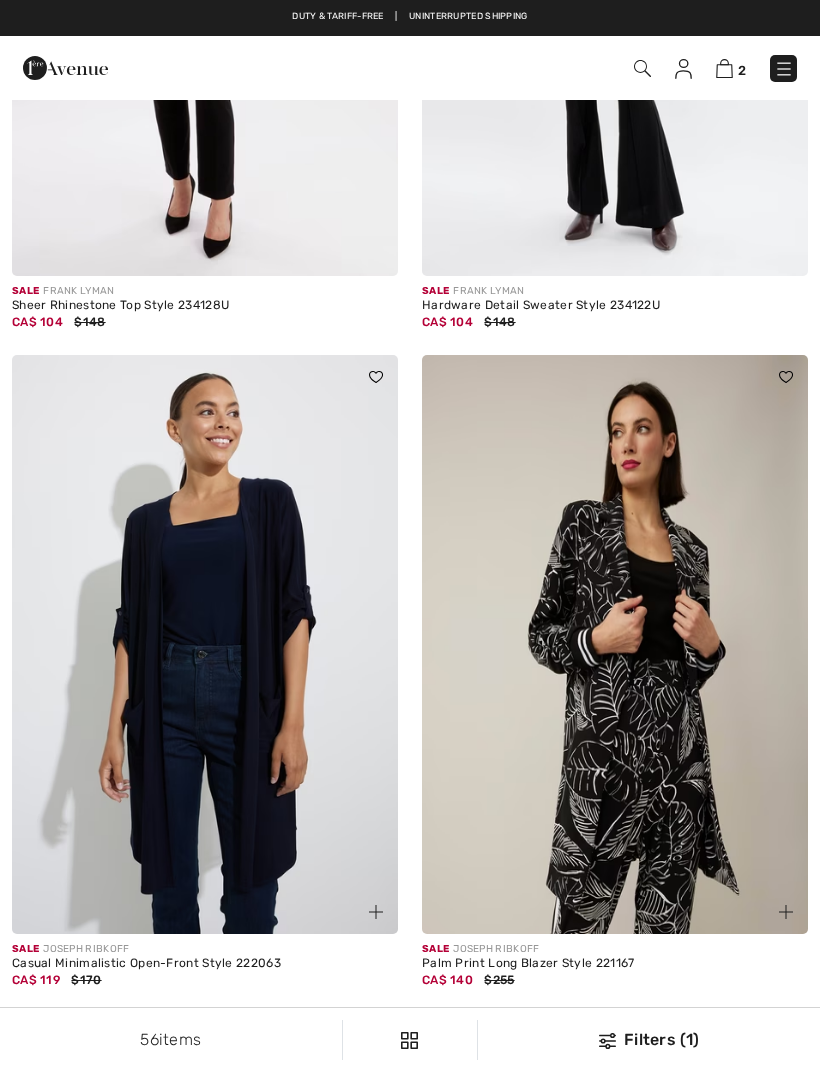checkbox on "true" 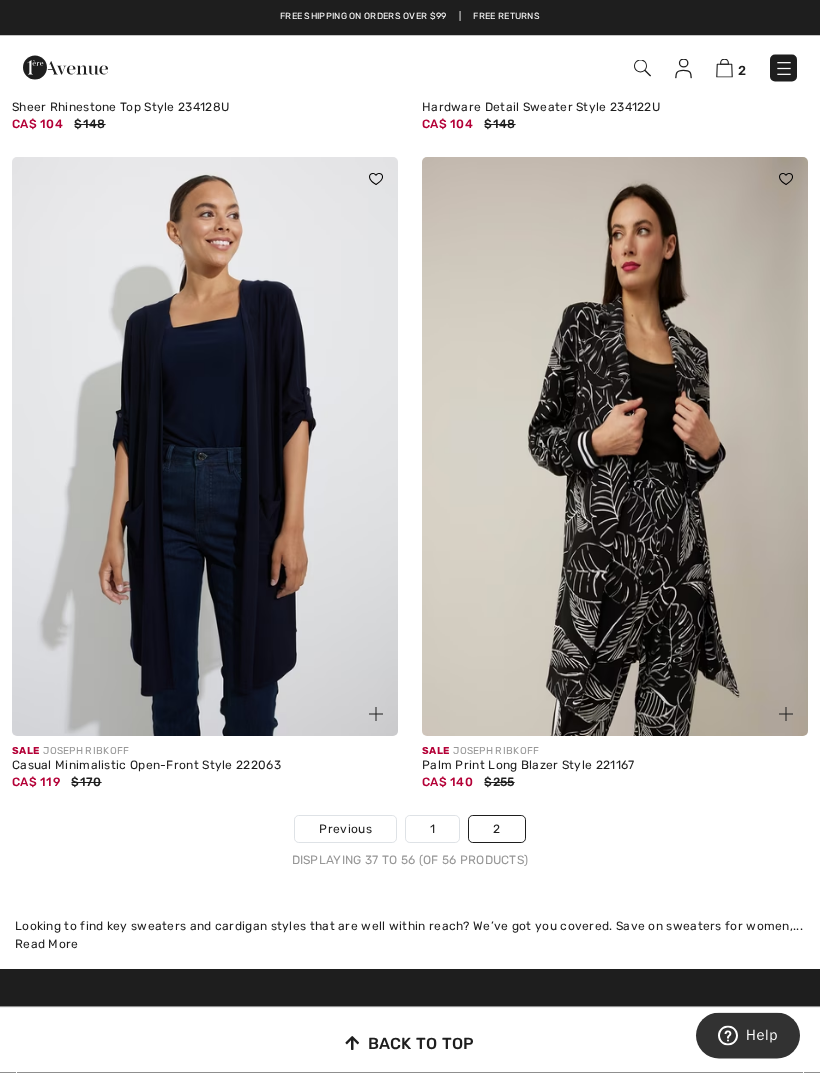 scroll, scrollTop: 6297, scrollLeft: 0, axis: vertical 